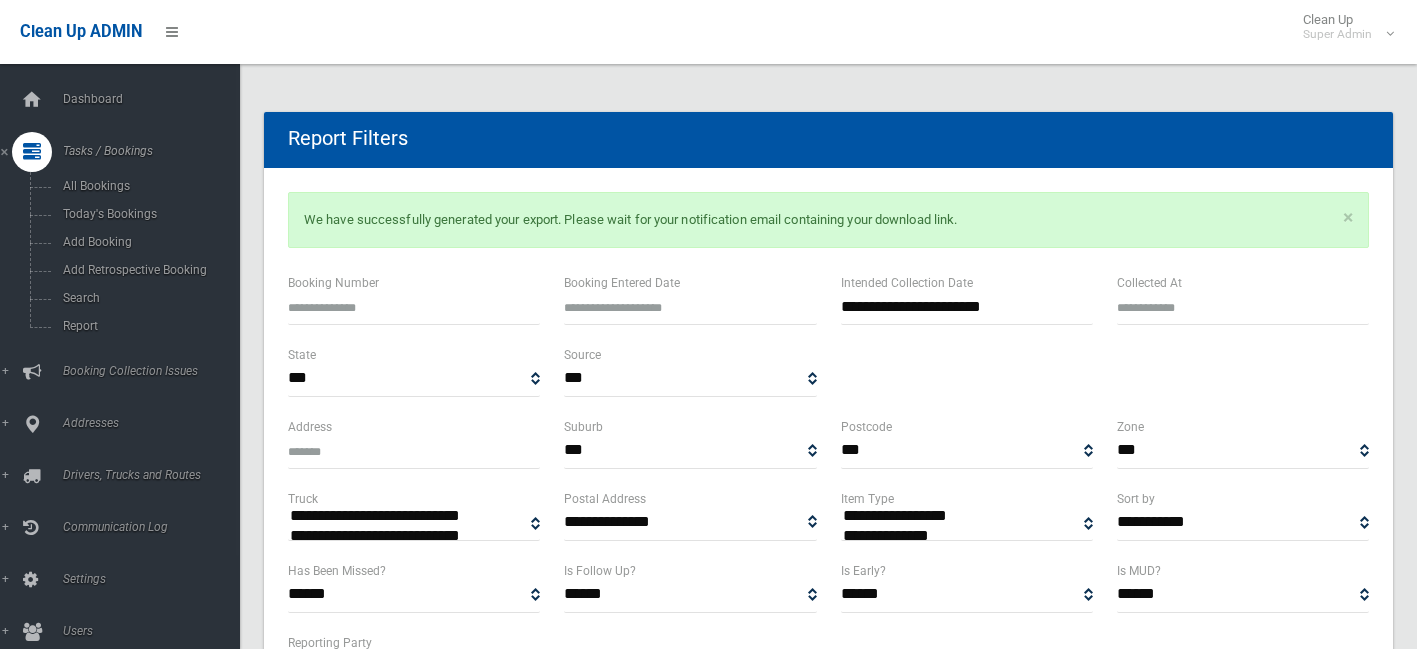 scroll, scrollTop: 0, scrollLeft: 0, axis: both 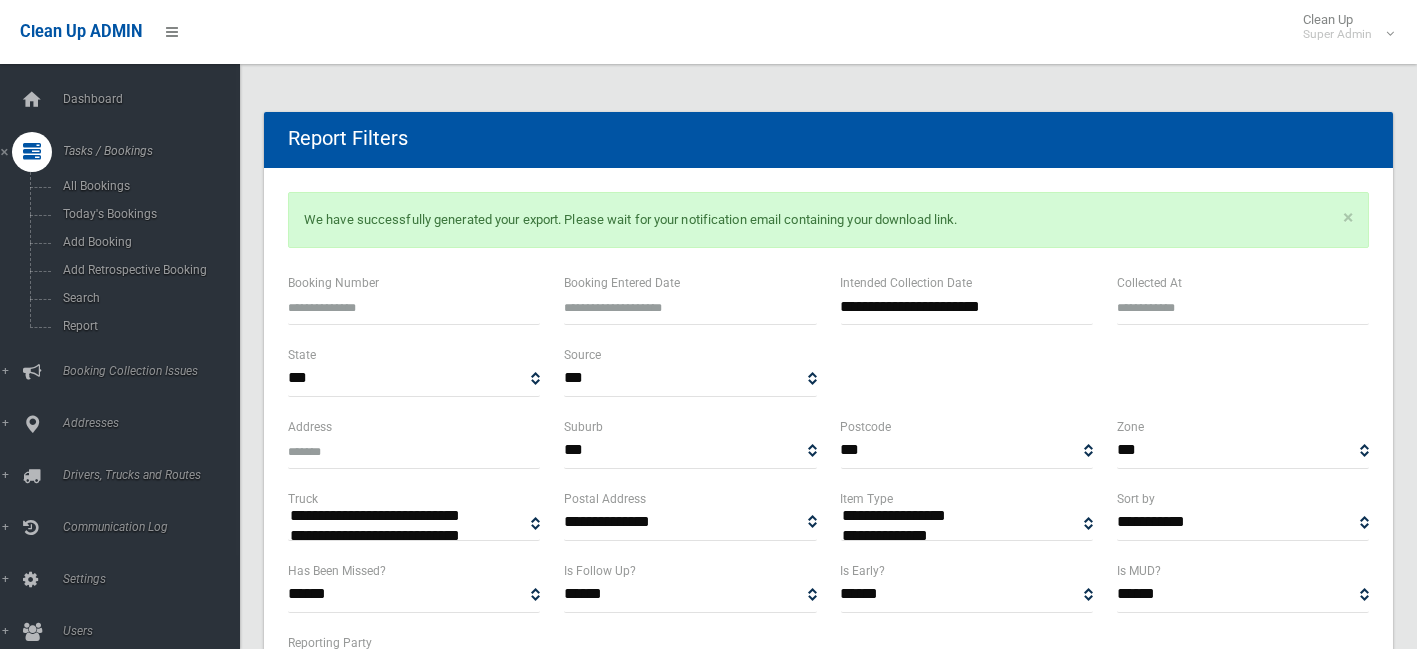 drag, startPoint x: 1034, startPoint y: 317, endPoint x: 1038, endPoint y: 306, distance: 11.7046995 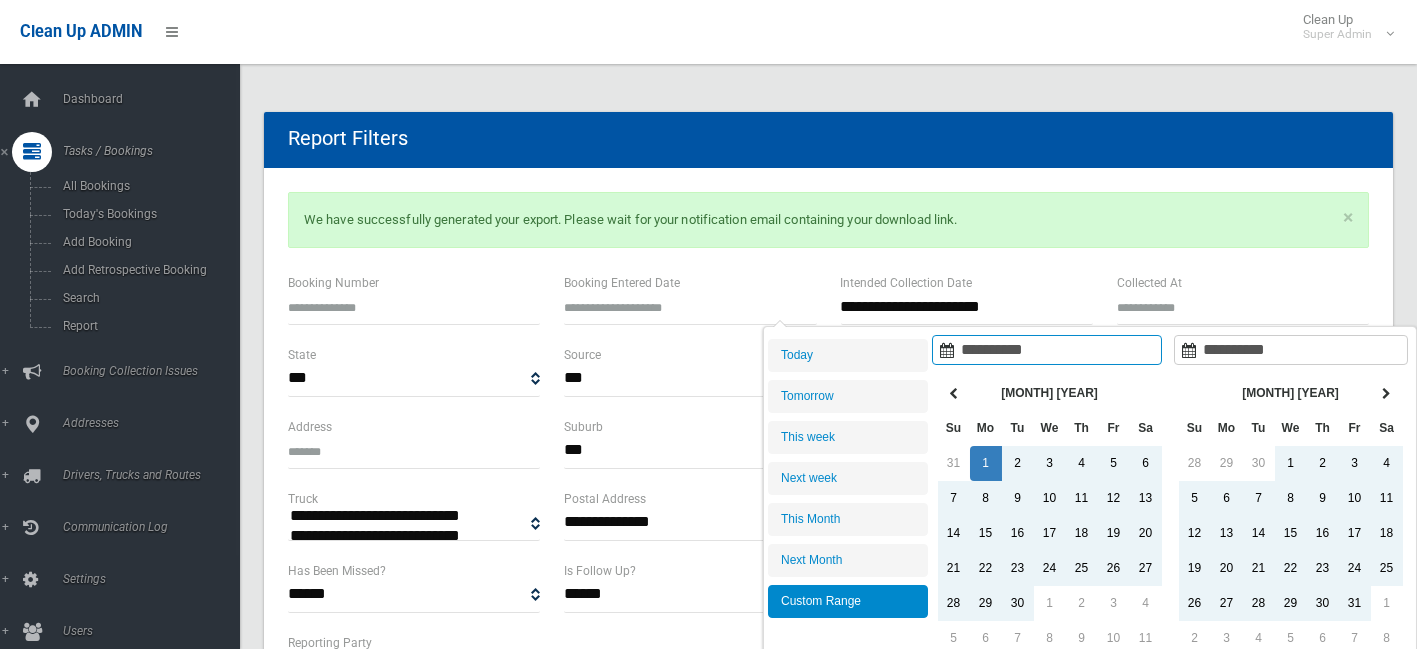 drag, startPoint x: 1038, startPoint y: 304, endPoint x: 803, endPoint y: 284, distance: 235.84953 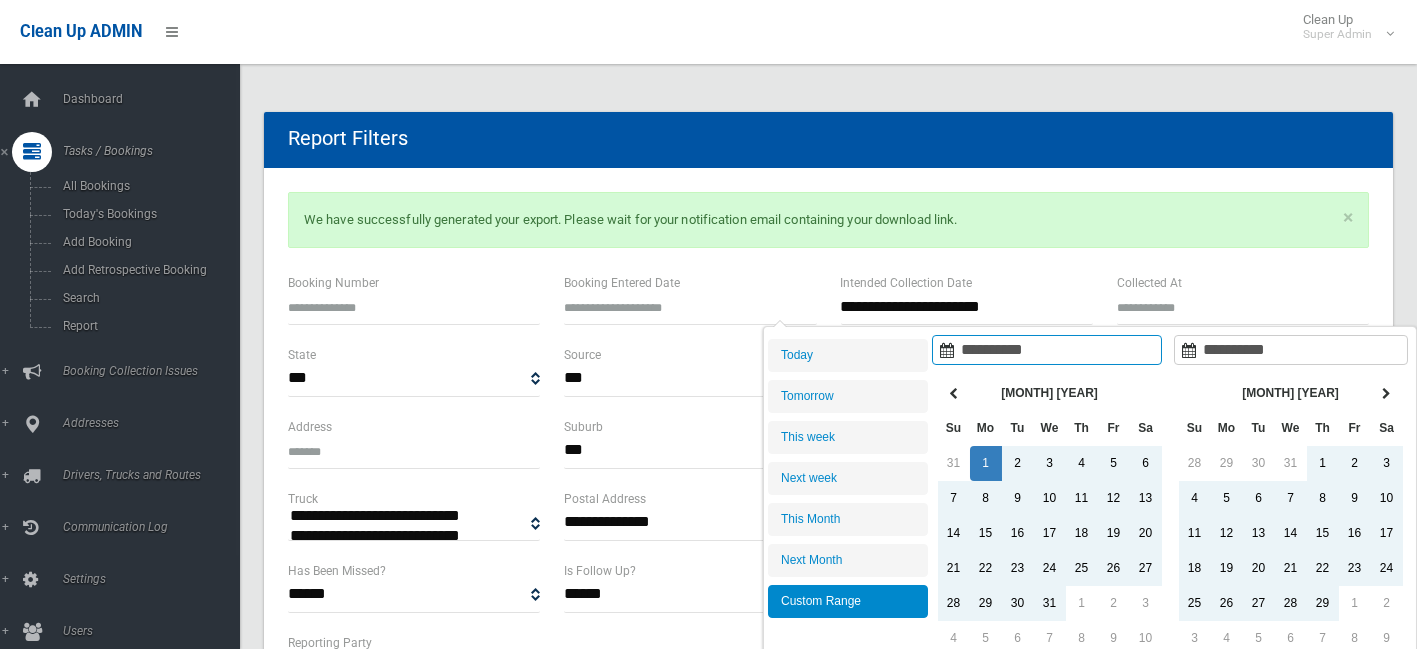 type on "**********" 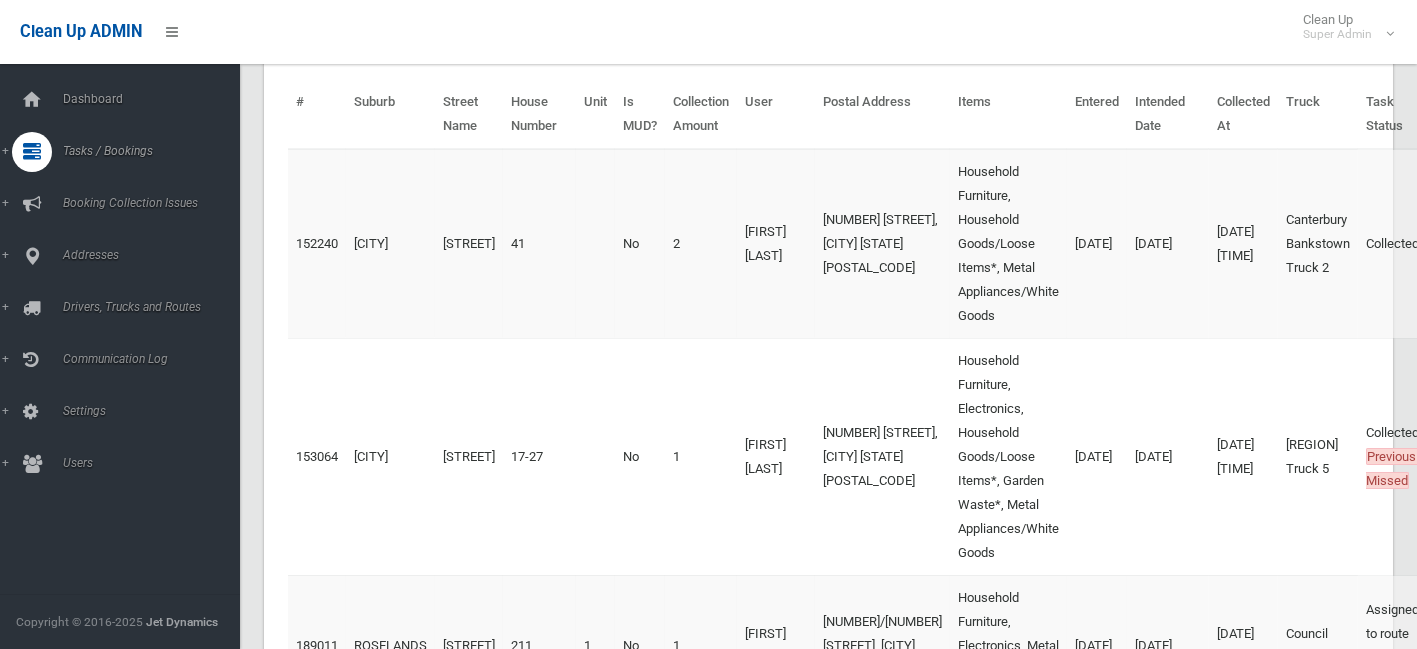 scroll, scrollTop: 519, scrollLeft: 0, axis: vertical 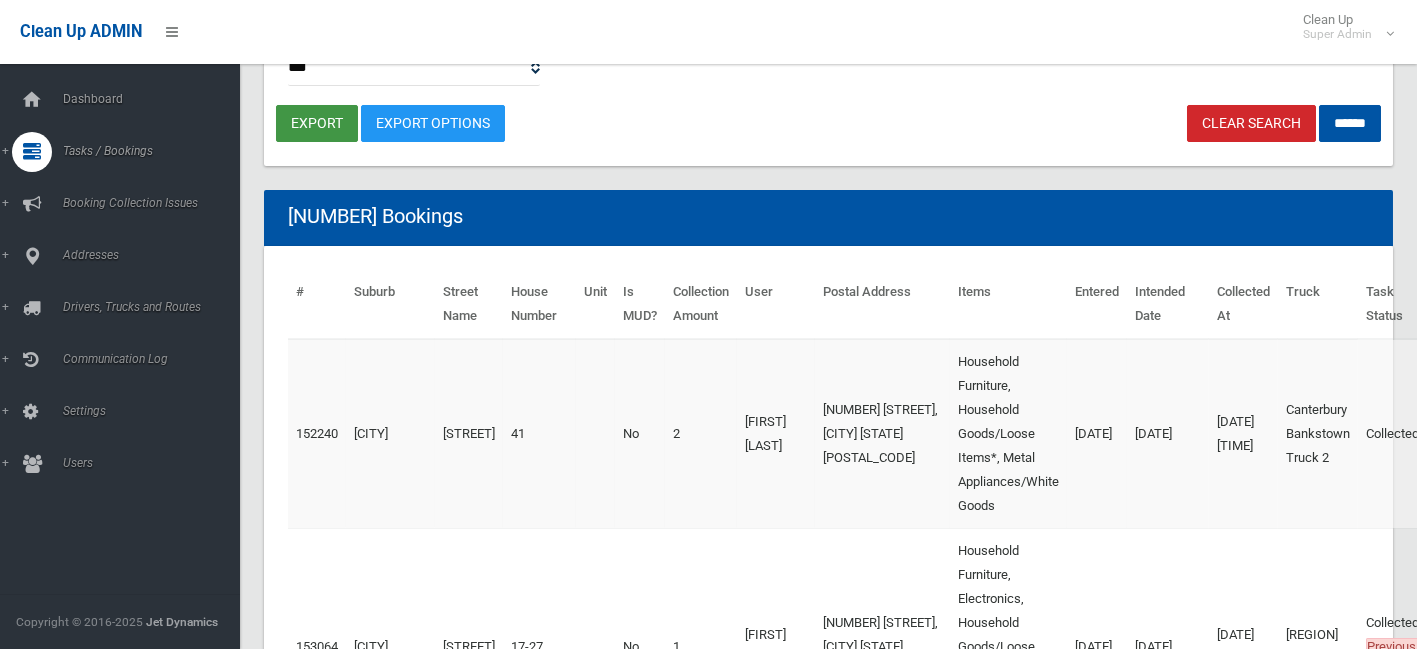 click on "export" at bounding box center (317, 123) 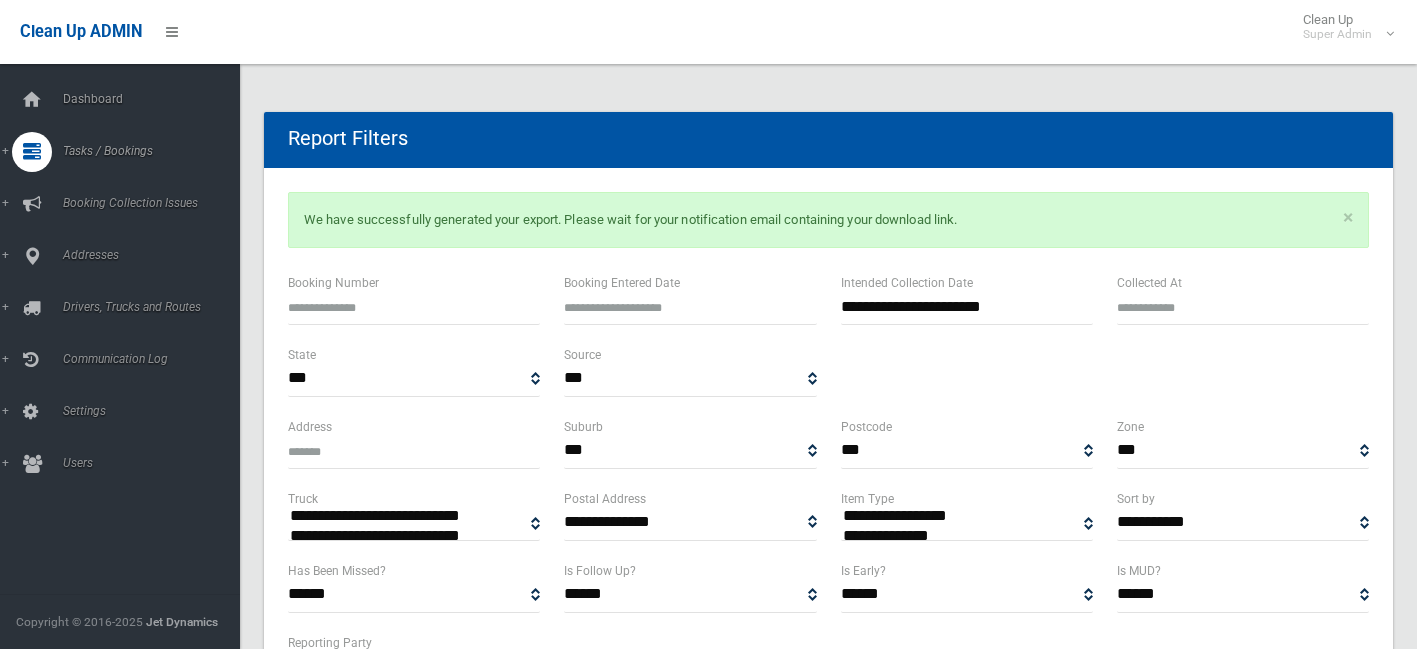 scroll, scrollTop: 0, scrollLeft: 0, axis: both 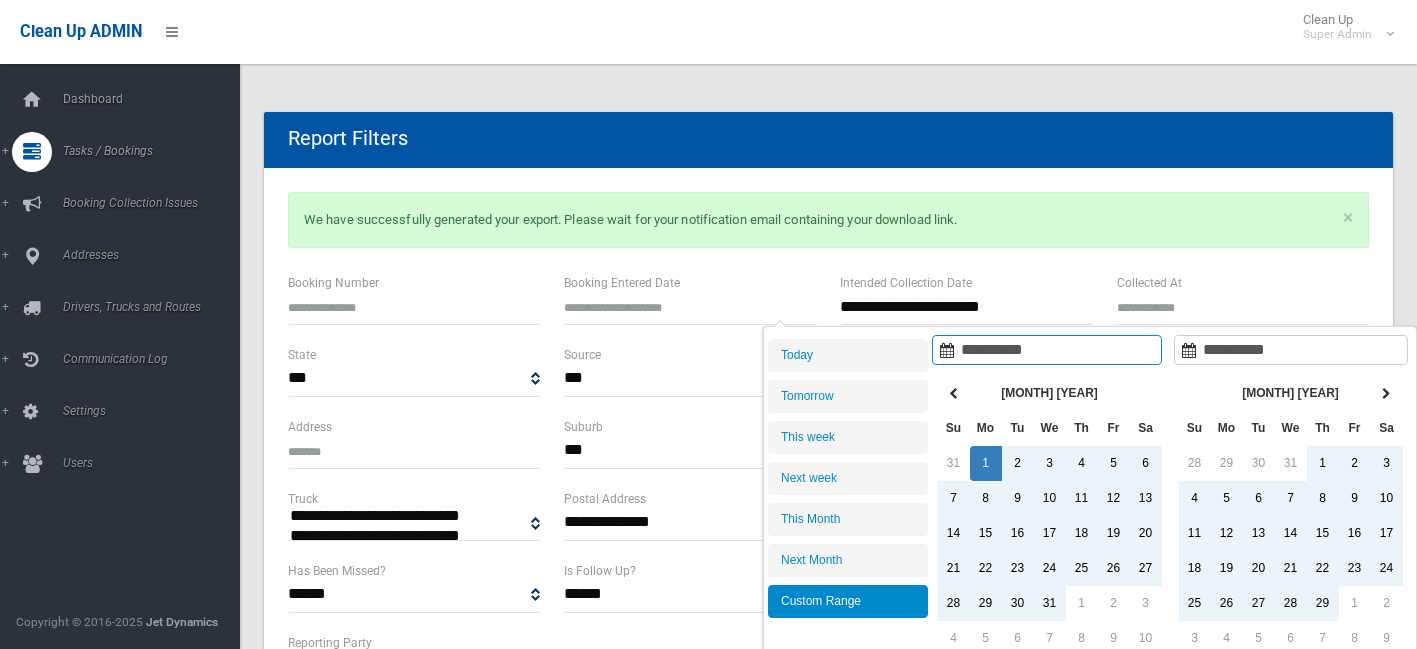 drag, startPoint x: 1034, startPoint y: 311, endPoint x: 834, endPoint y: 309, distance: 200.01 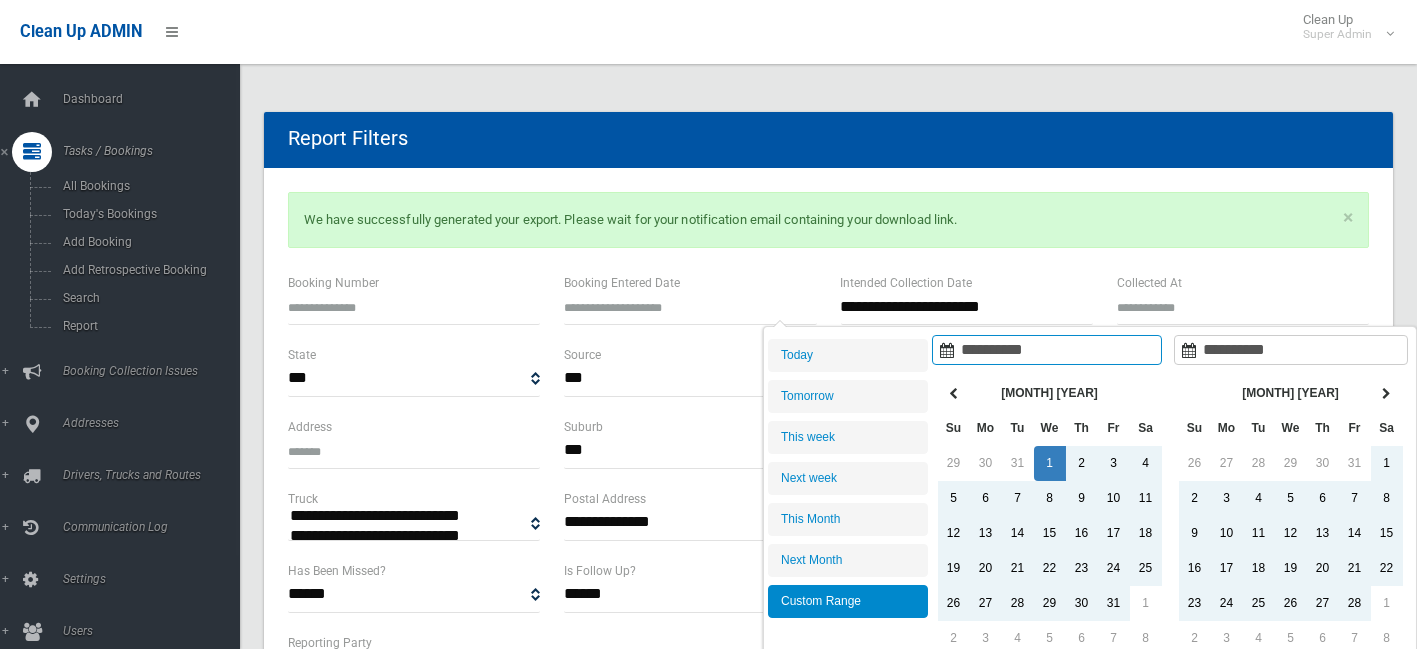 type on "**********" 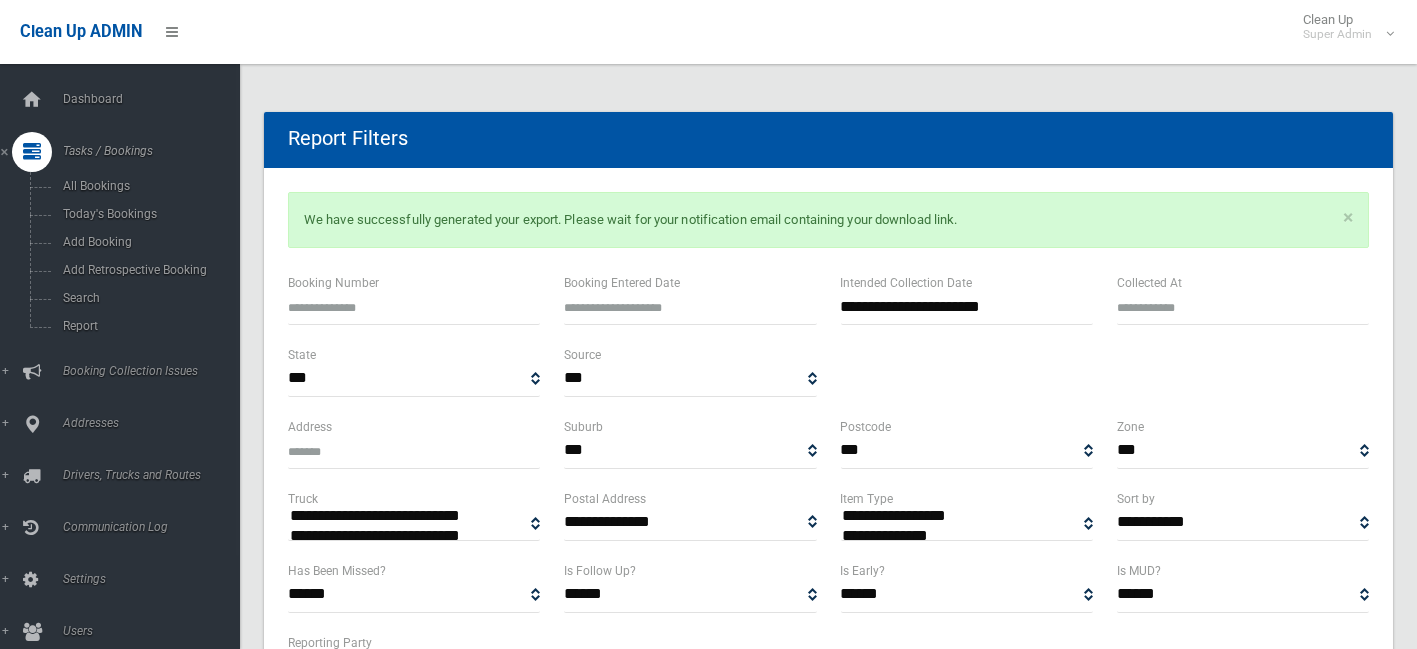 click on "×
We have successfully generated your export. Please wait for your notification email containing your download link." at bounding box center [828, 220] 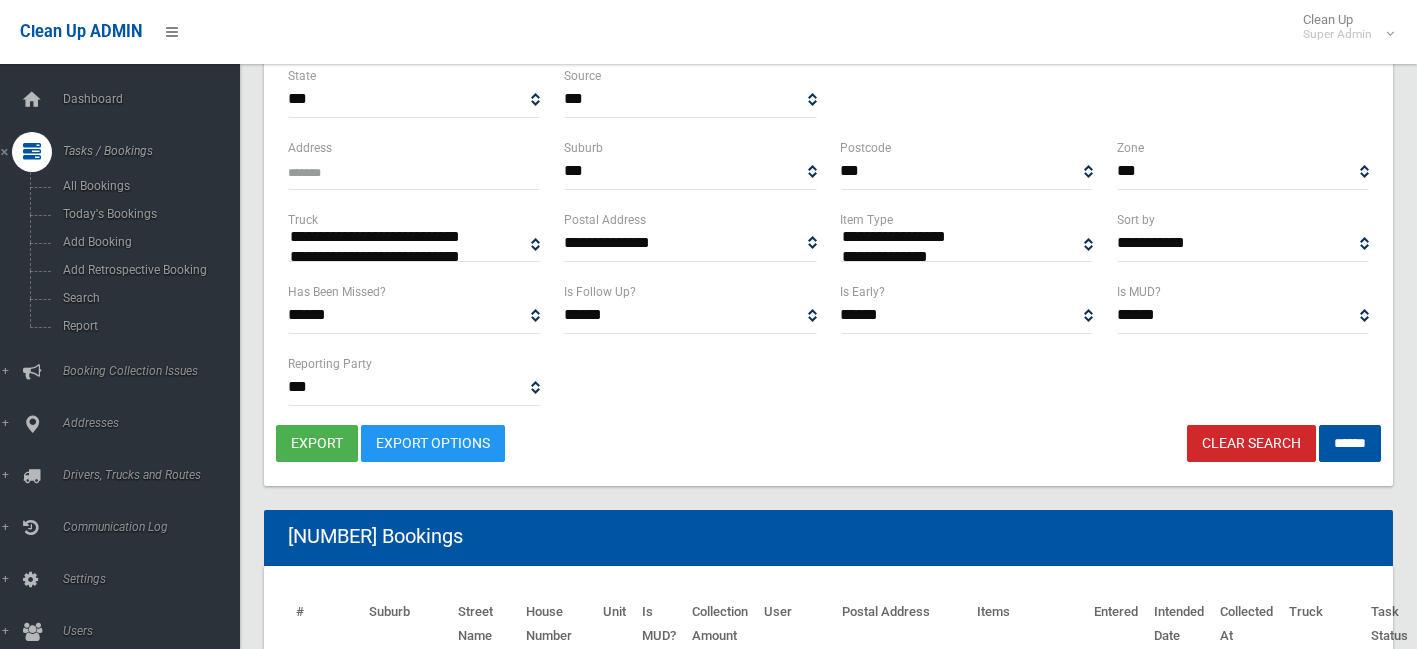 scroll, scrollTop: 282, scrollLeft: 0, axis: vertical 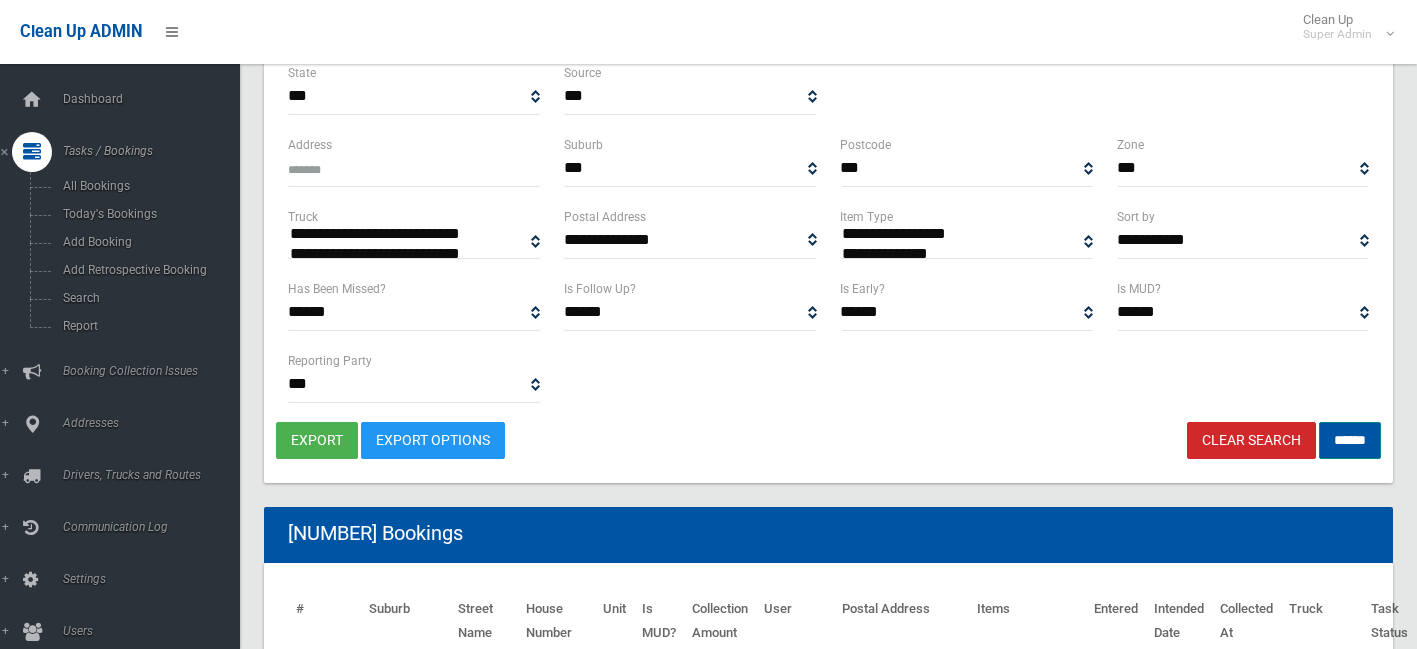 click on "******" at bounding box center [1350, 440] 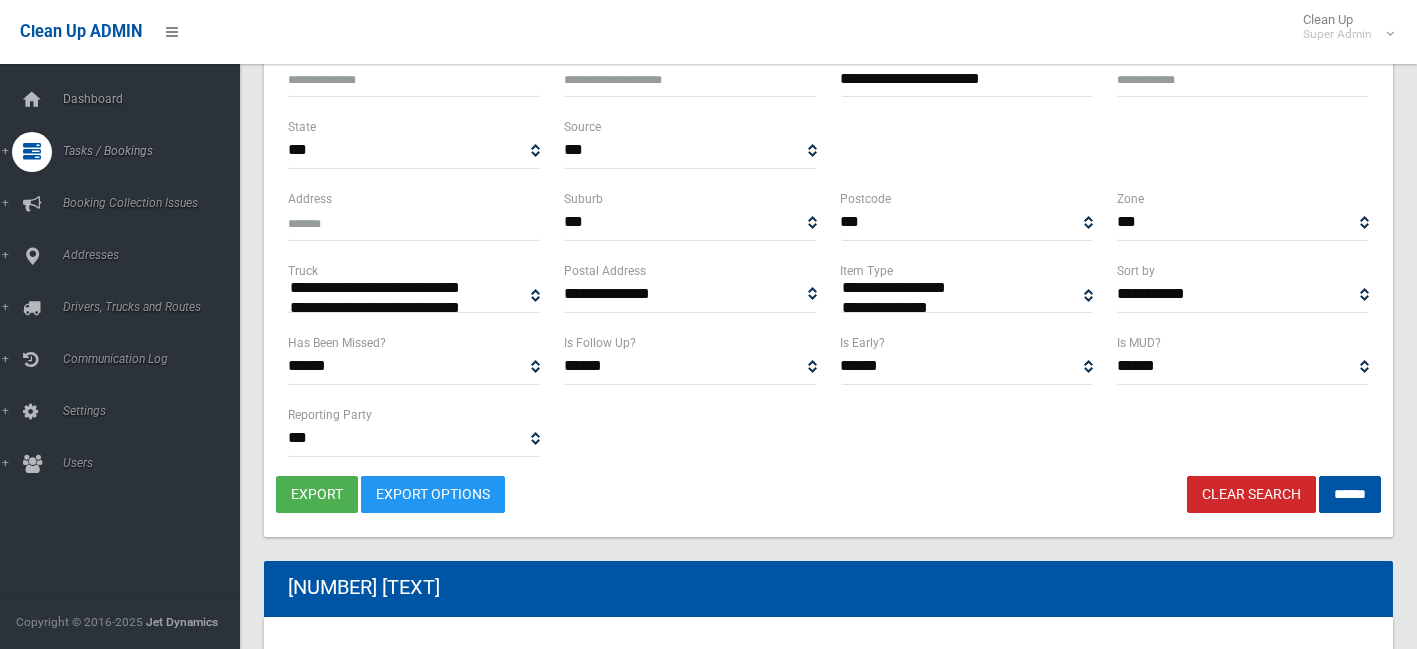 scroll, scrollTop: 0, scrollLeft: 0, axis: both 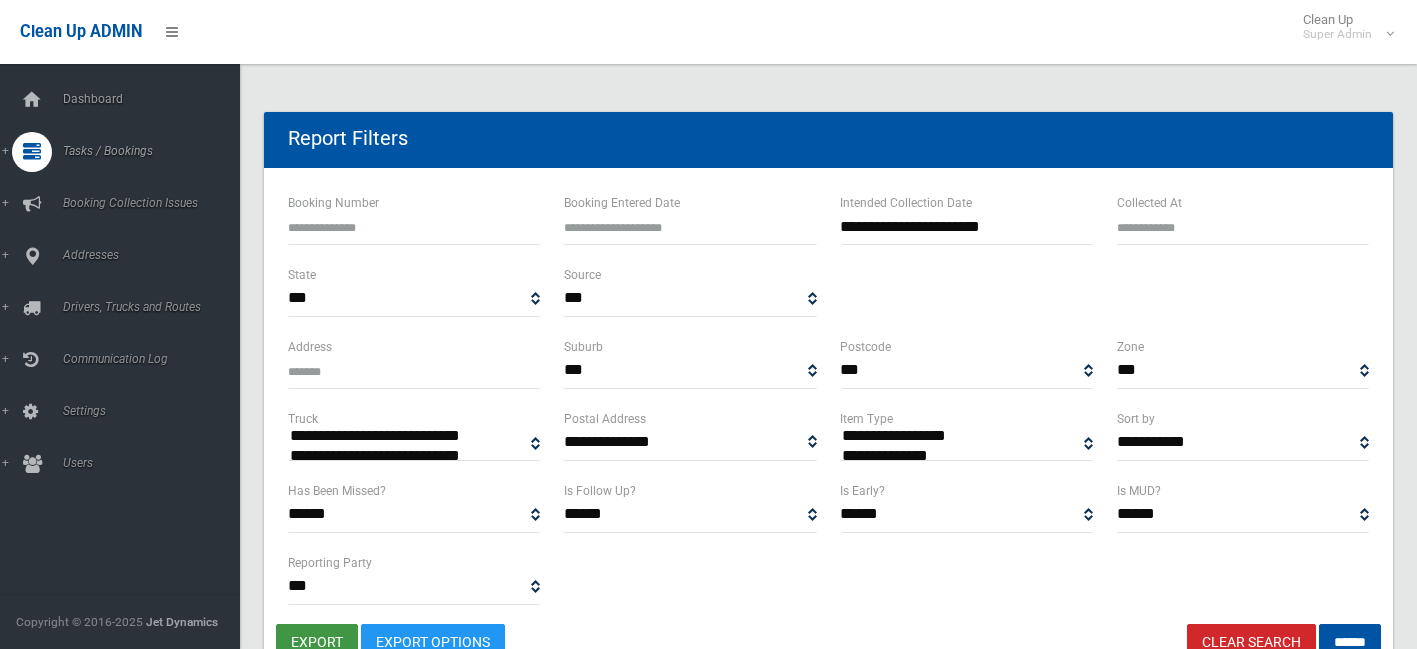 click on "export" at bounding box center [317, 642] 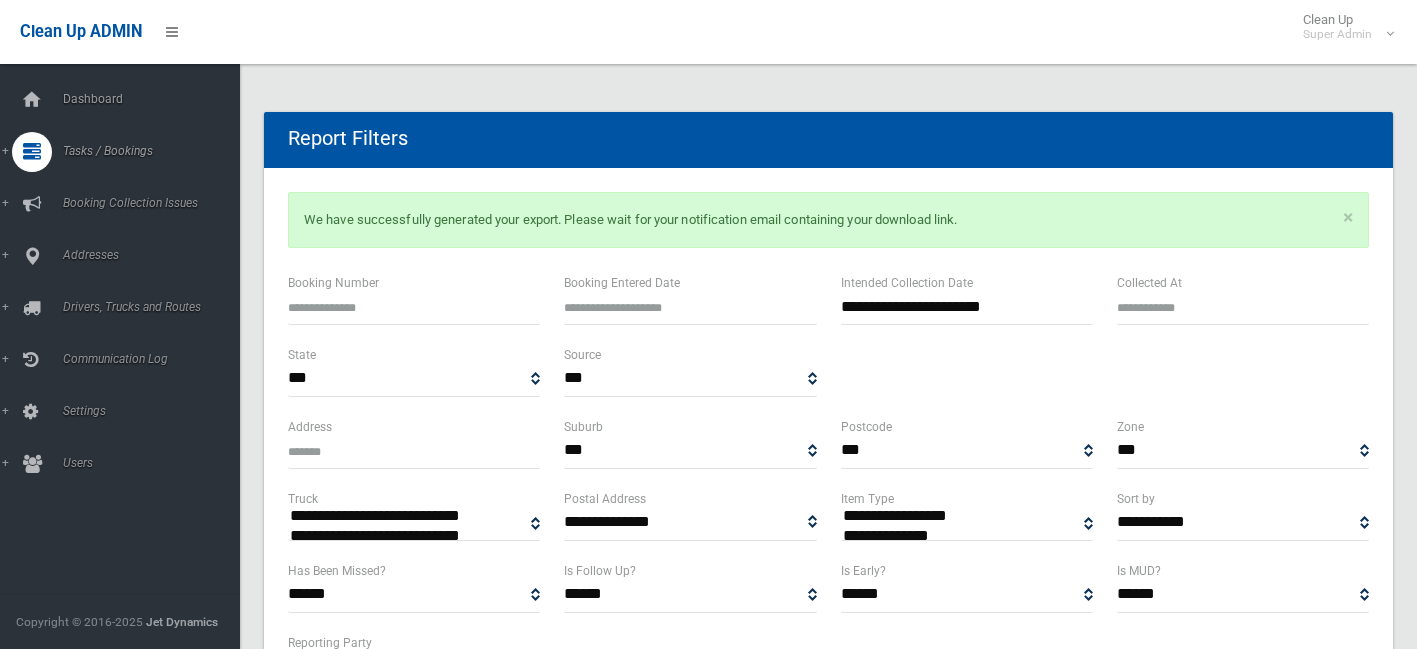 scroll, scrollTop: 0, scrollLeft: 0, axis: both 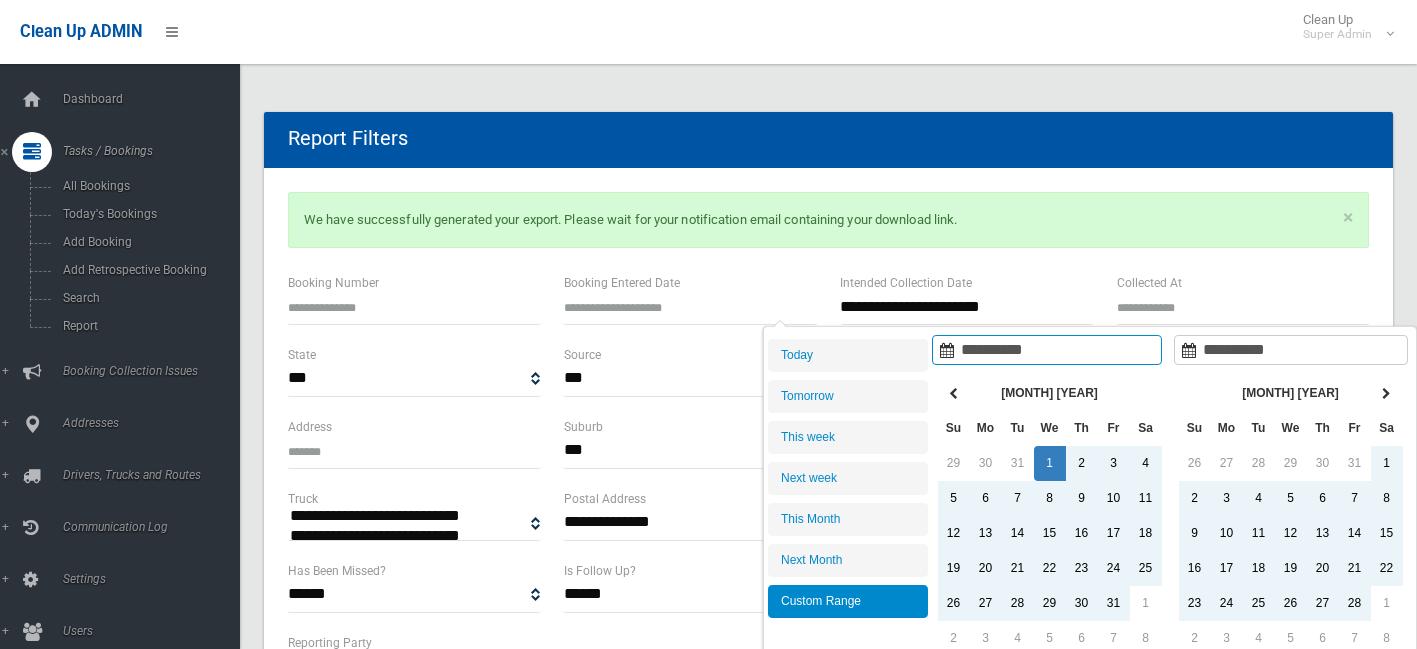drag, startPoint x: 1034, startPoint y: 310, endPoint x: 807, endPoint y: 318, distance: 227.14093 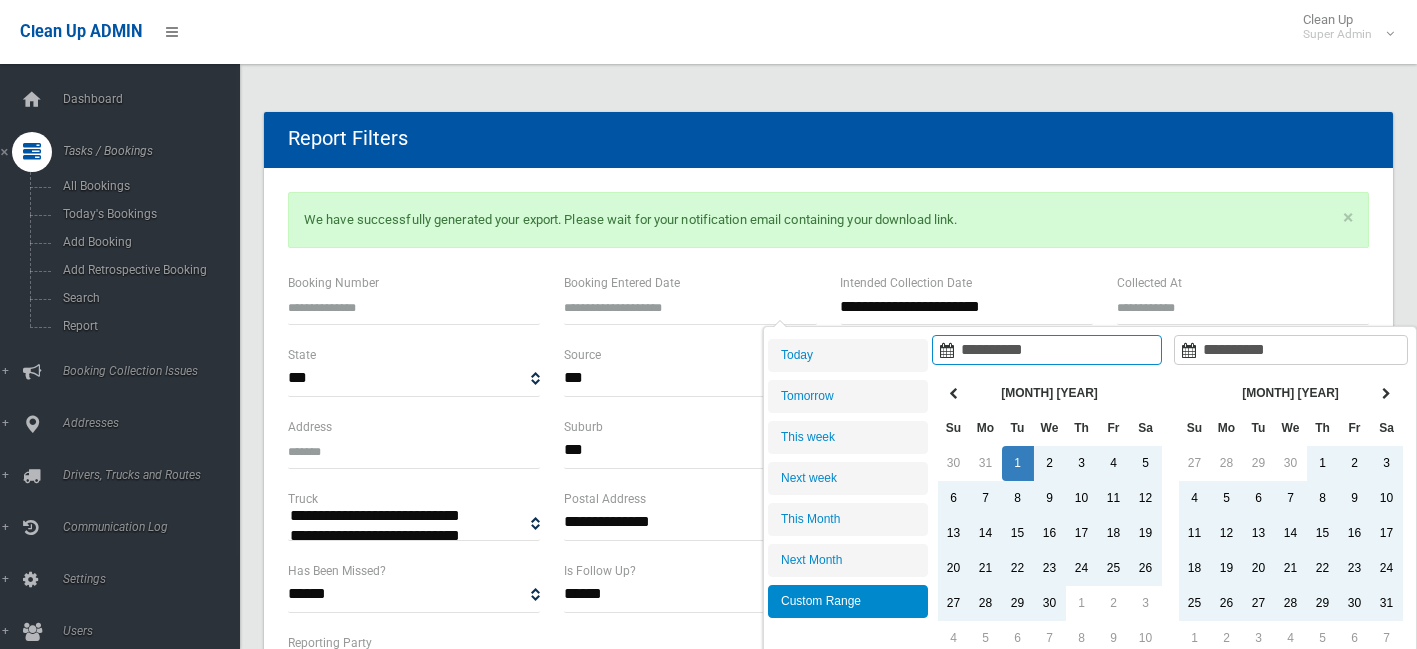 type on "**********" 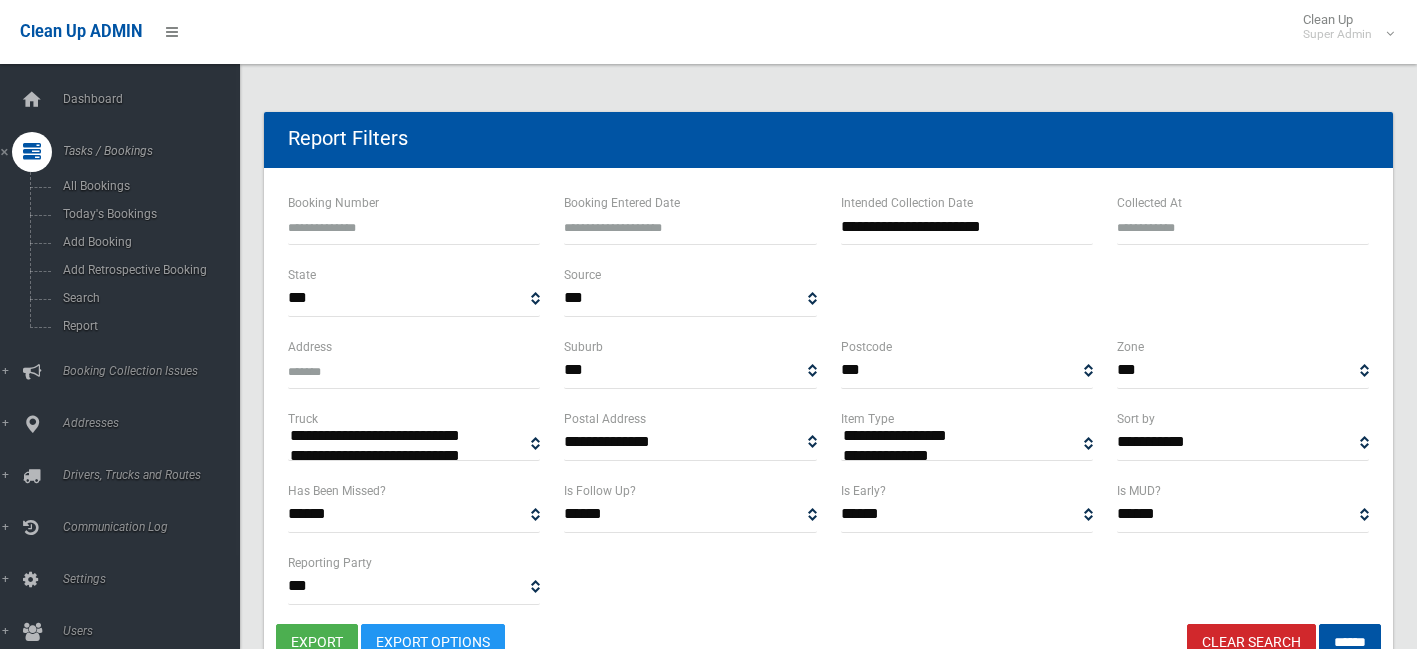 scroll, scrollTop: 0, scrollLeft: 0, axis: both 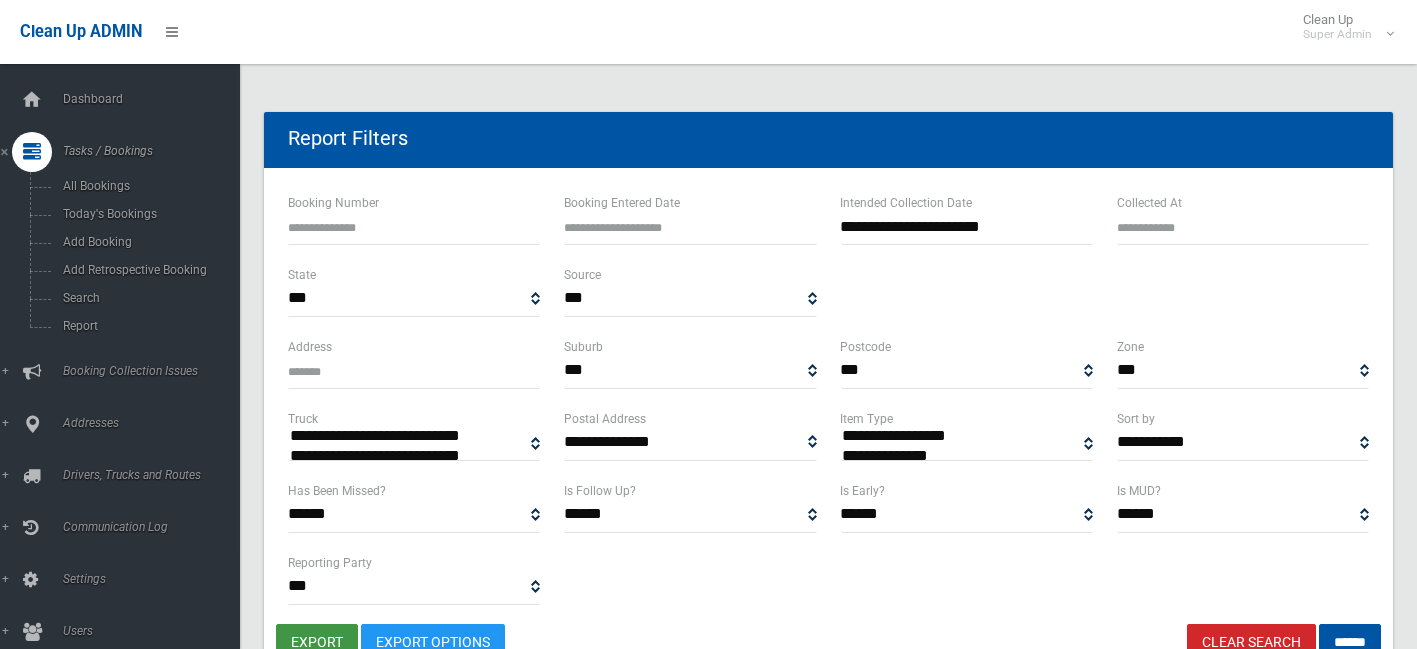 click on "export" at bounding box center (317, 642) 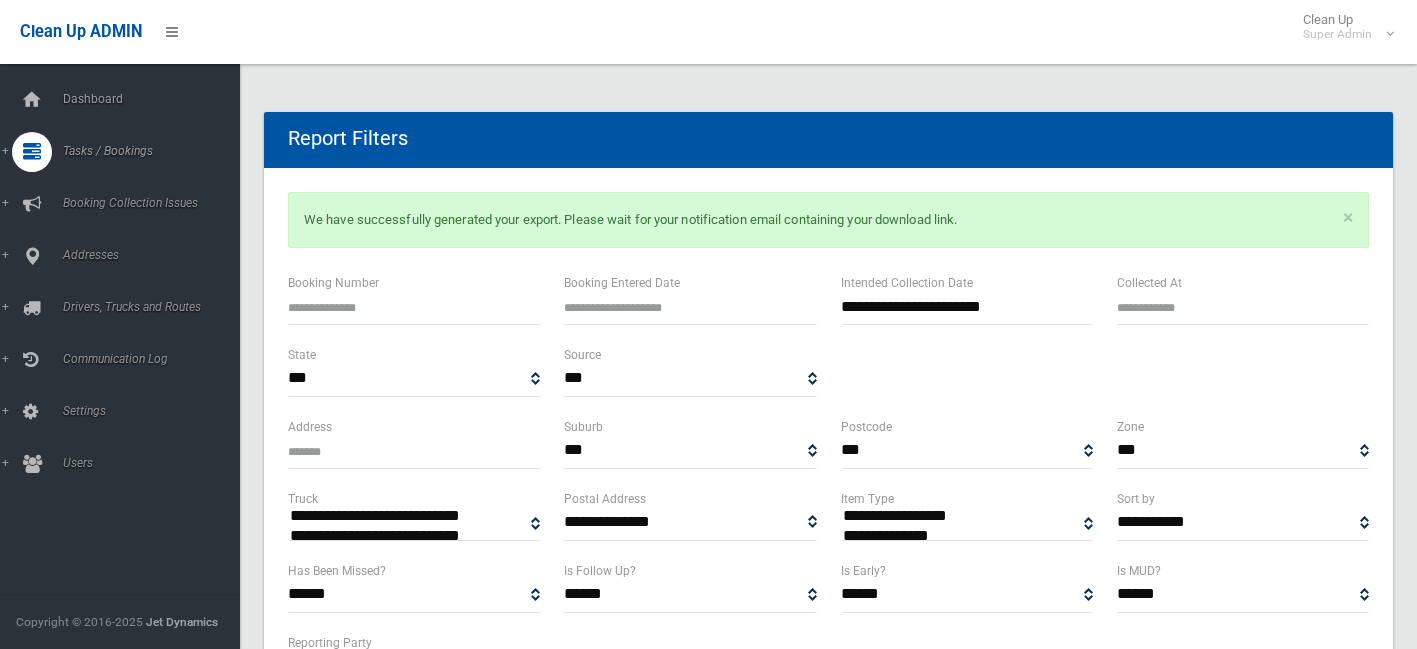 scroll, scrollTop: 0, scrollLeft: 0, axis: both 